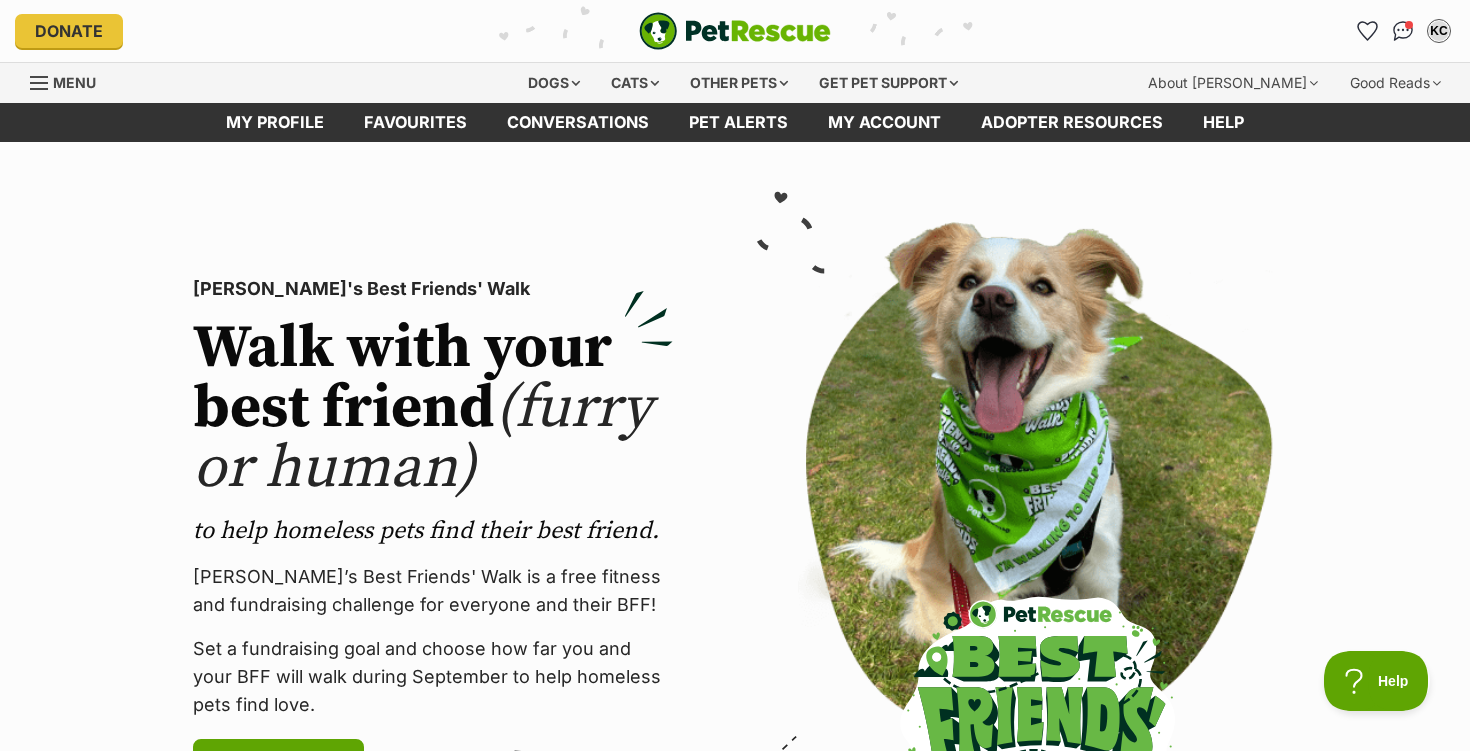 scroll, scrollTop: 0, scrollLeft: 0, axis: both 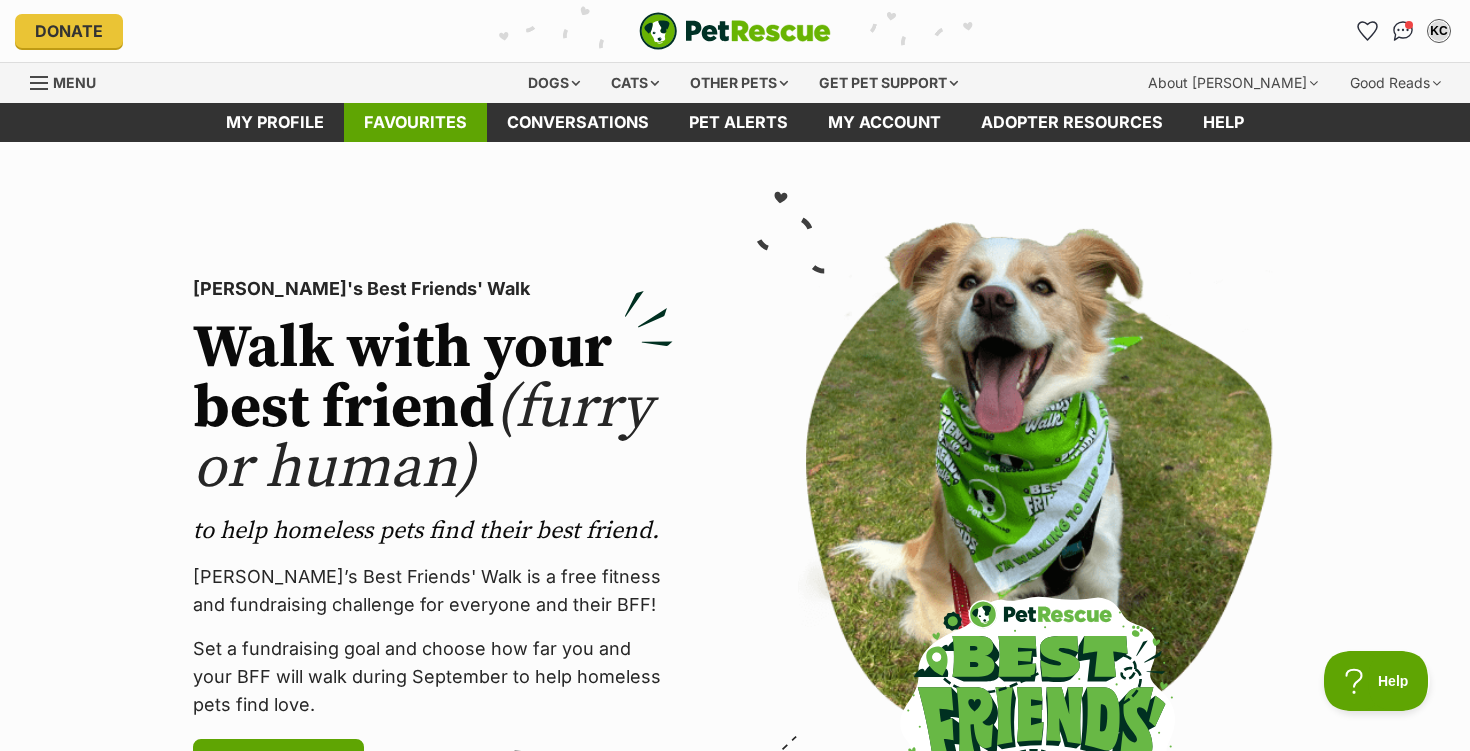 click on "Favourites" at bounding box center [415, 122] 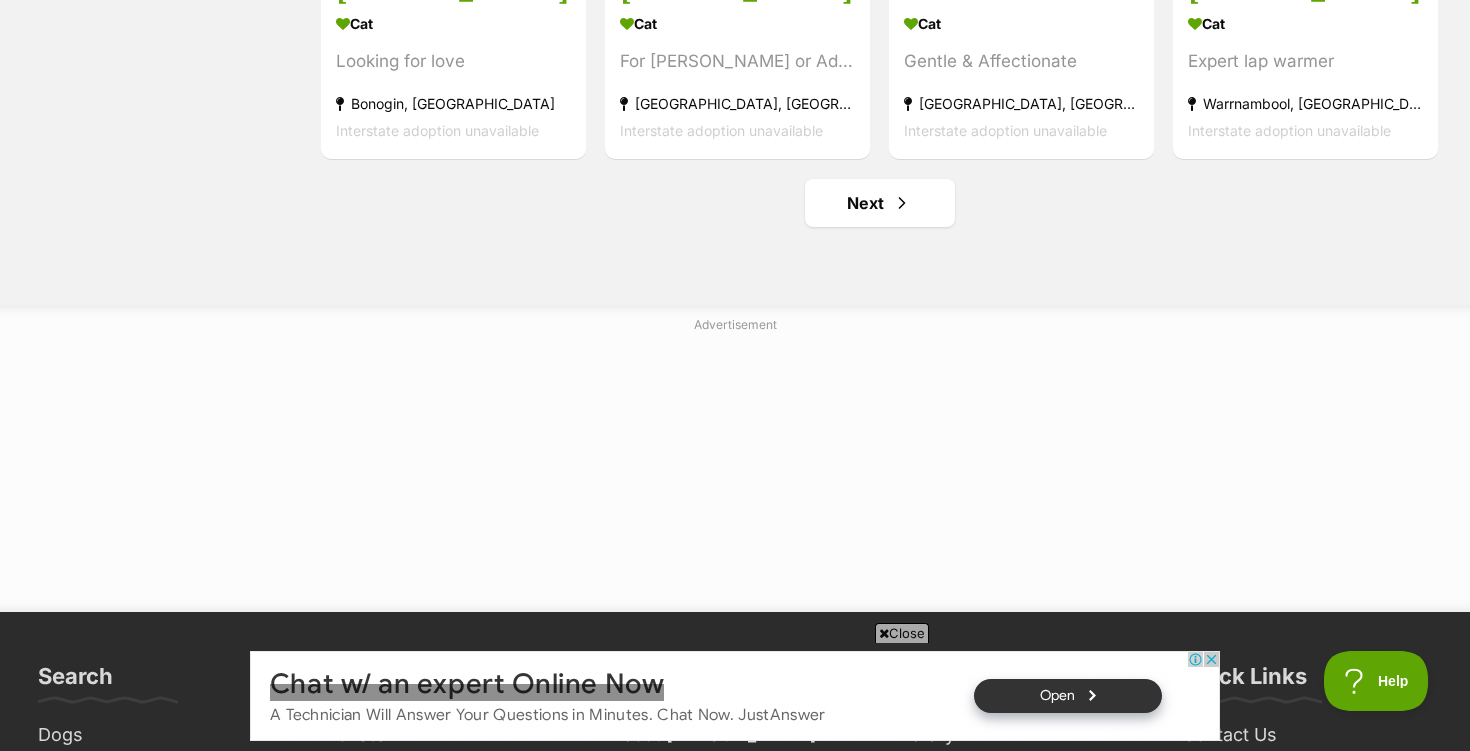 scroll, scrollTop: 2671, scrollLeft: 0, axis: vertical 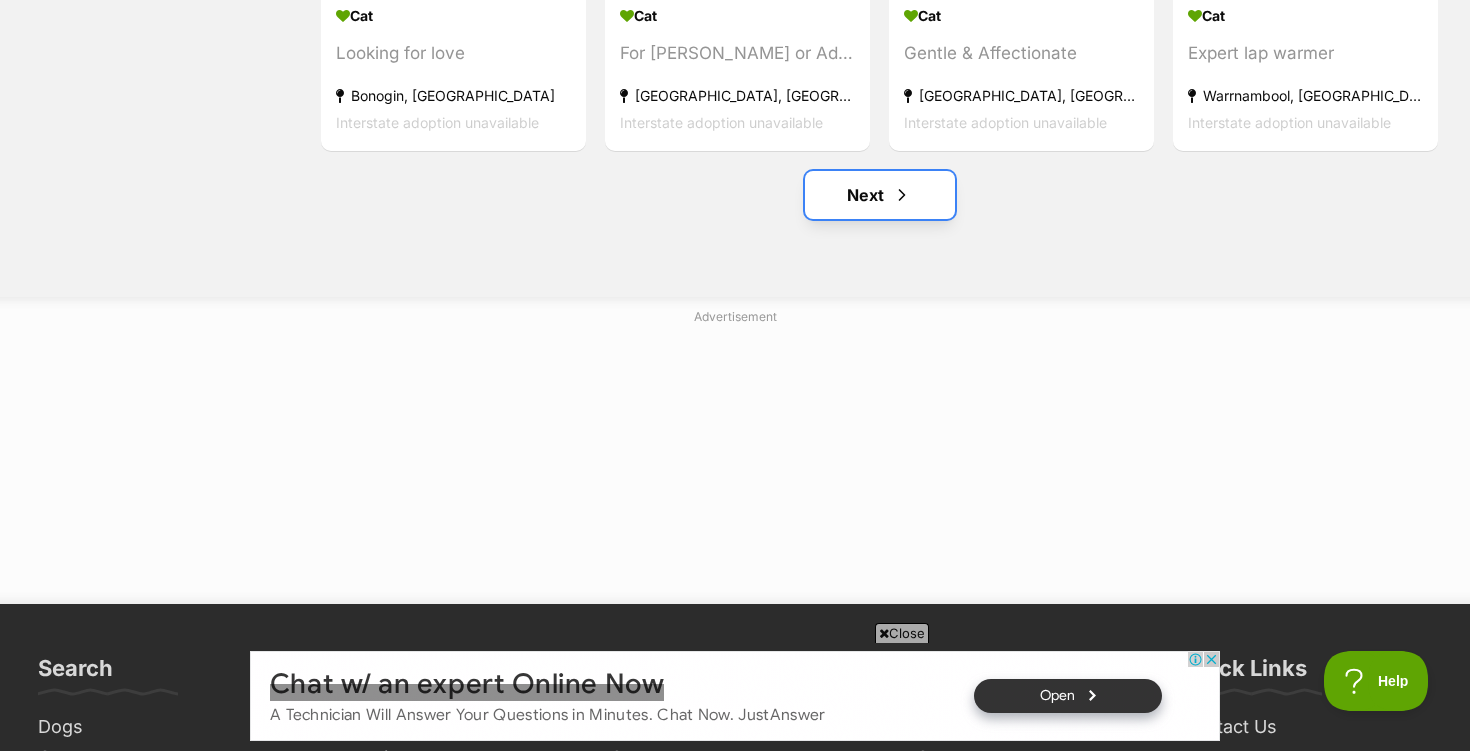 click on "Next" at bounding box center (880, 195) 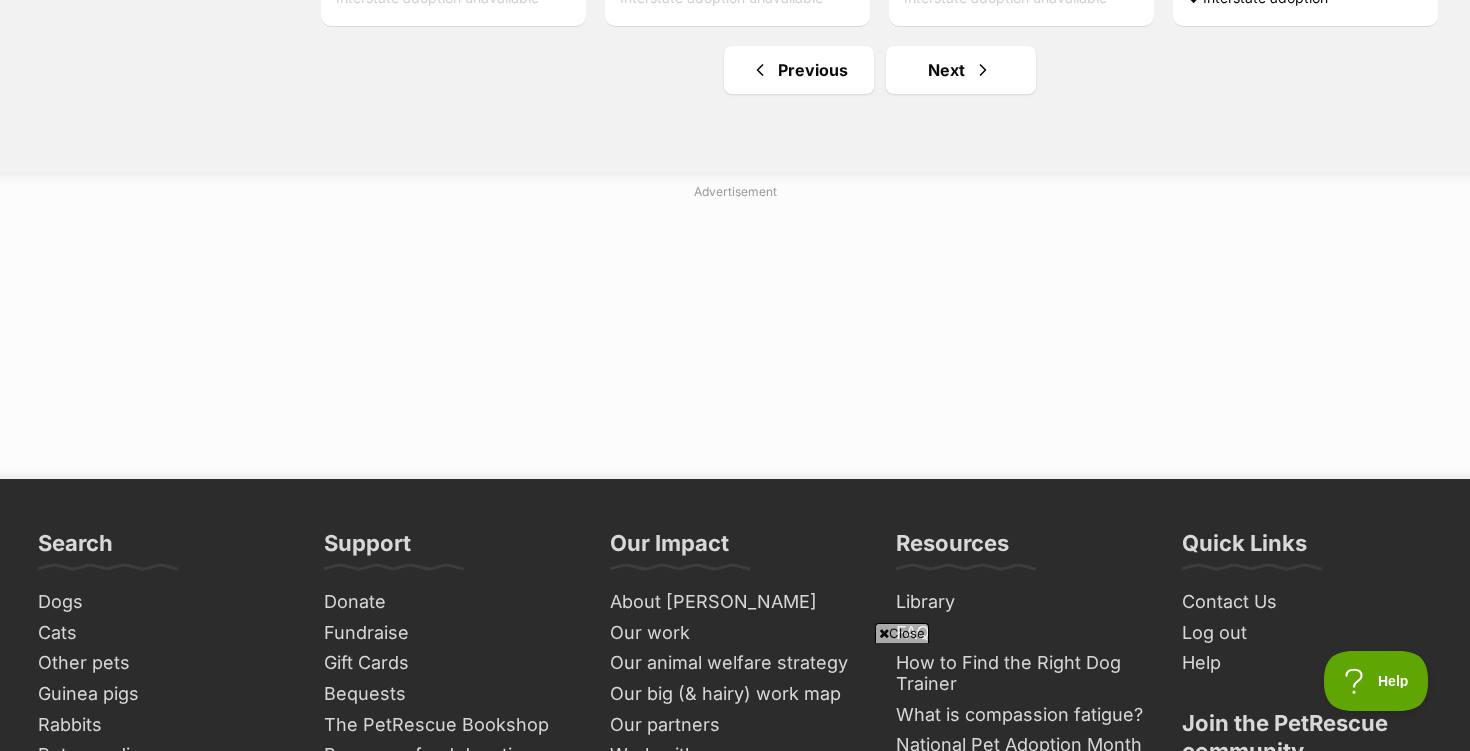 scroll, scrollTop: 2797, scrollLeft: 0, axis: vertical 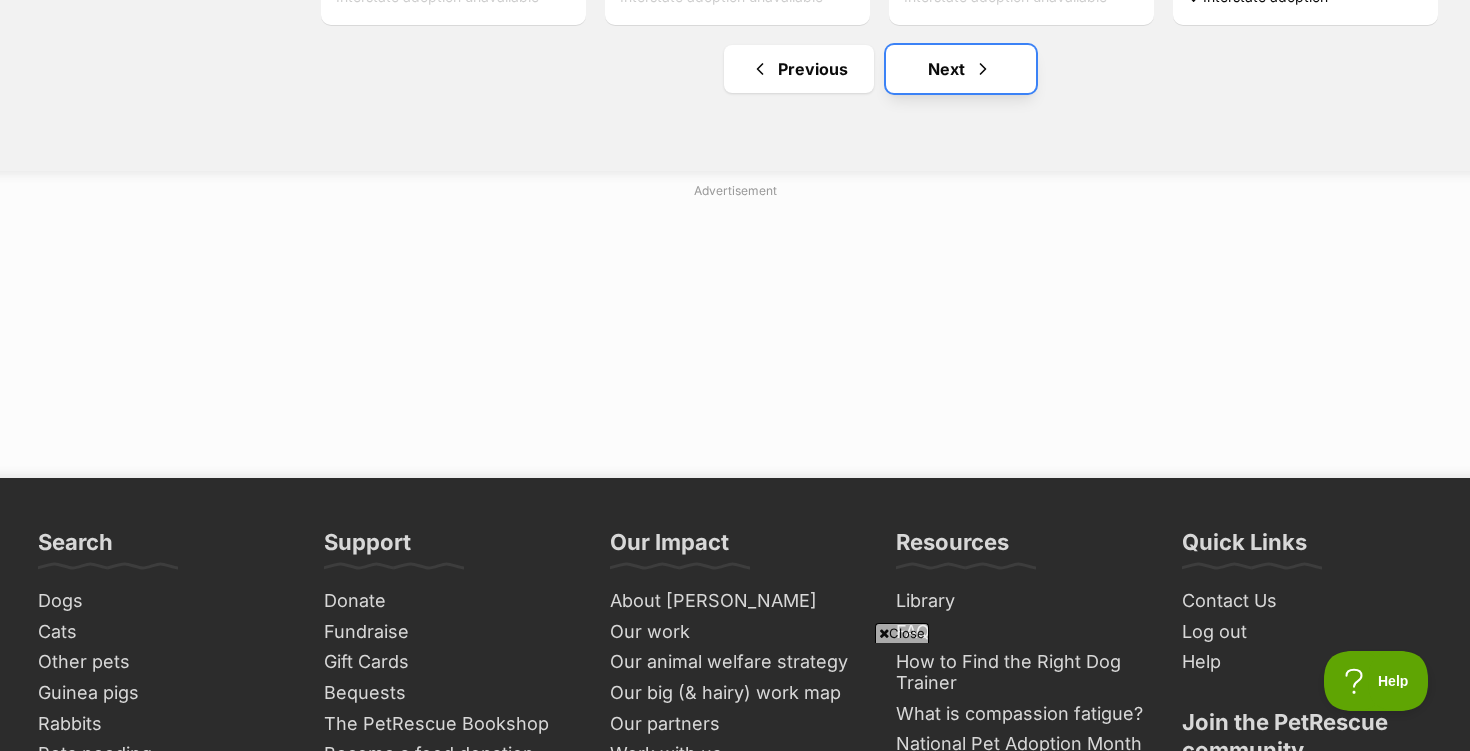 click on "Next" at bounding box center [961, 69] 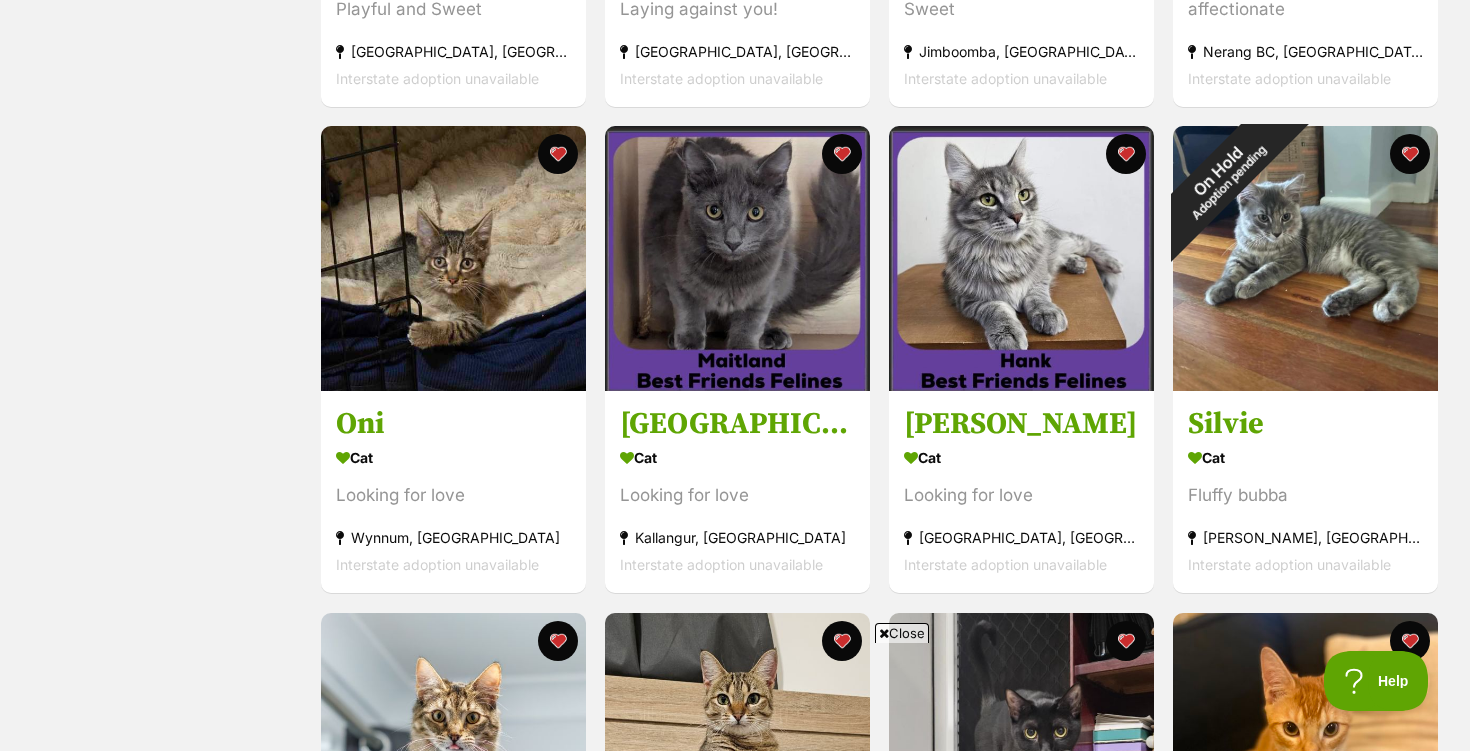 scroll, scrollTop: 1748, scrollLeft: 0, axis: vertical 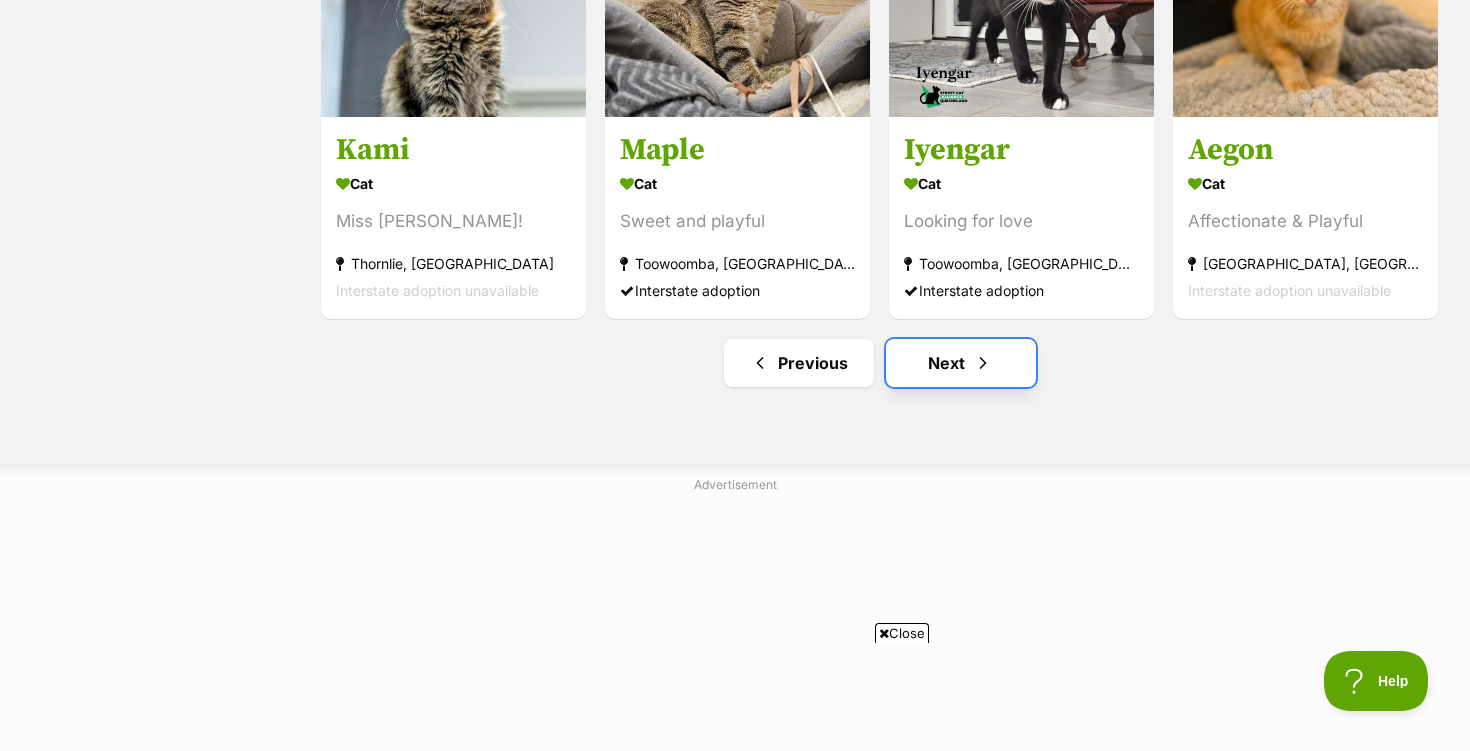 click on "Next" at bounding box center (961, 363) 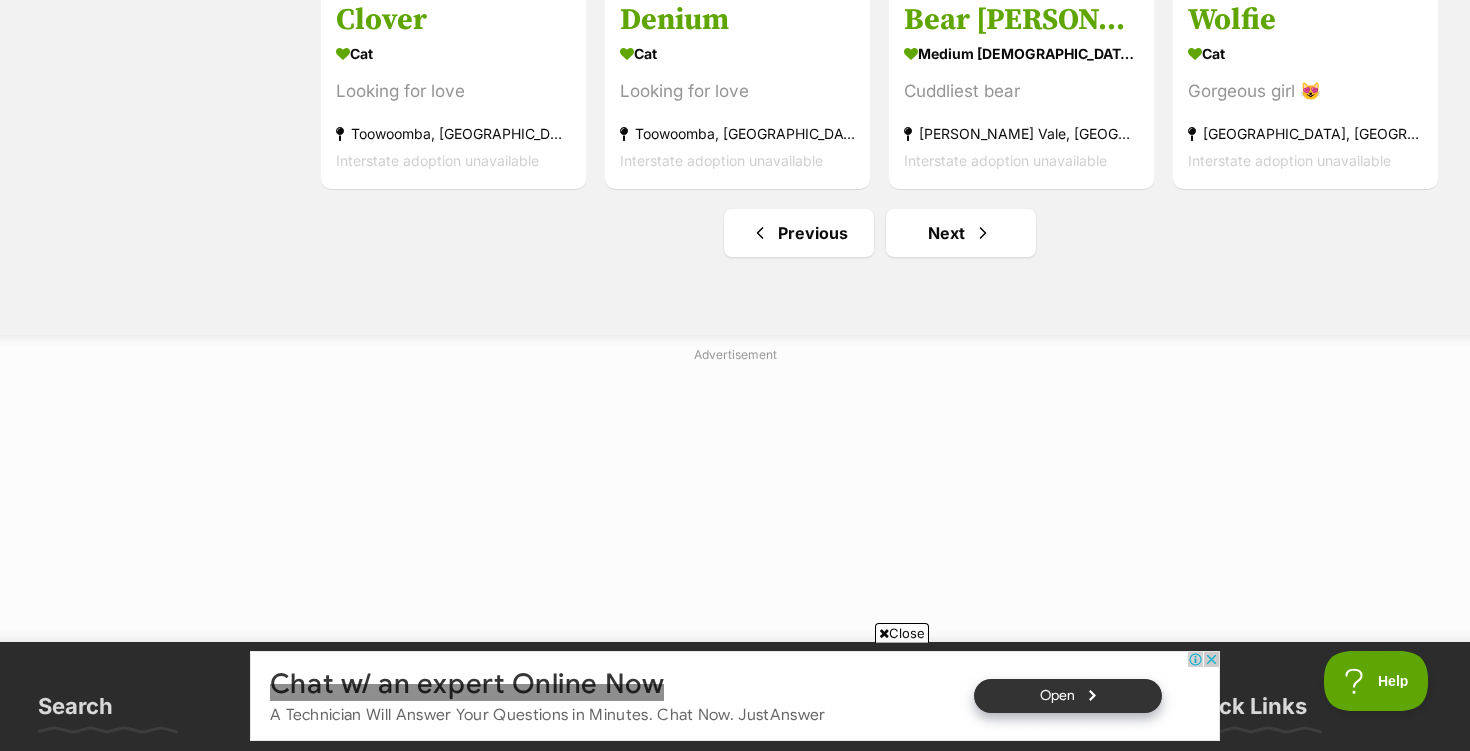 scroll, scrollTop: 2636, scrollLeft: 0, axis: vertical 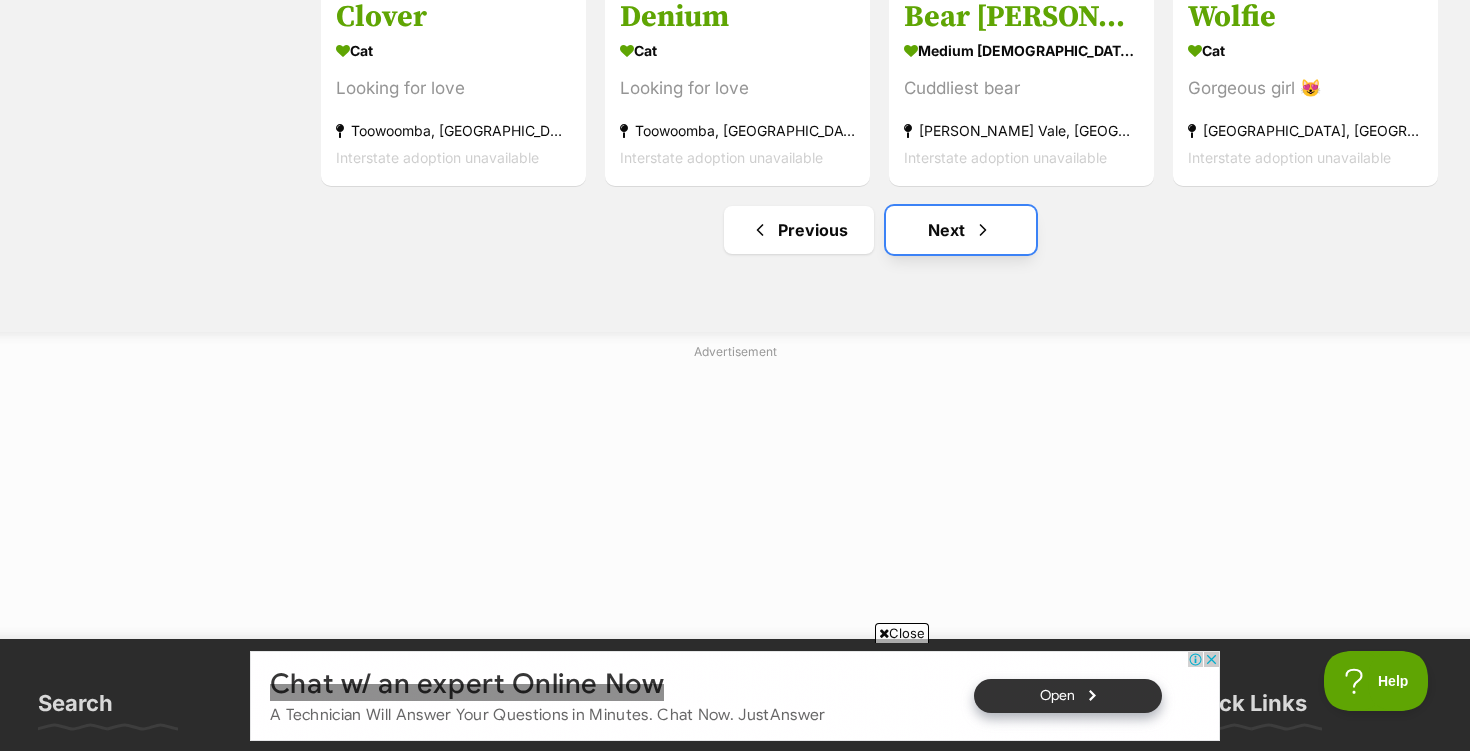 click on "Next" at bounding box center [961, 230] 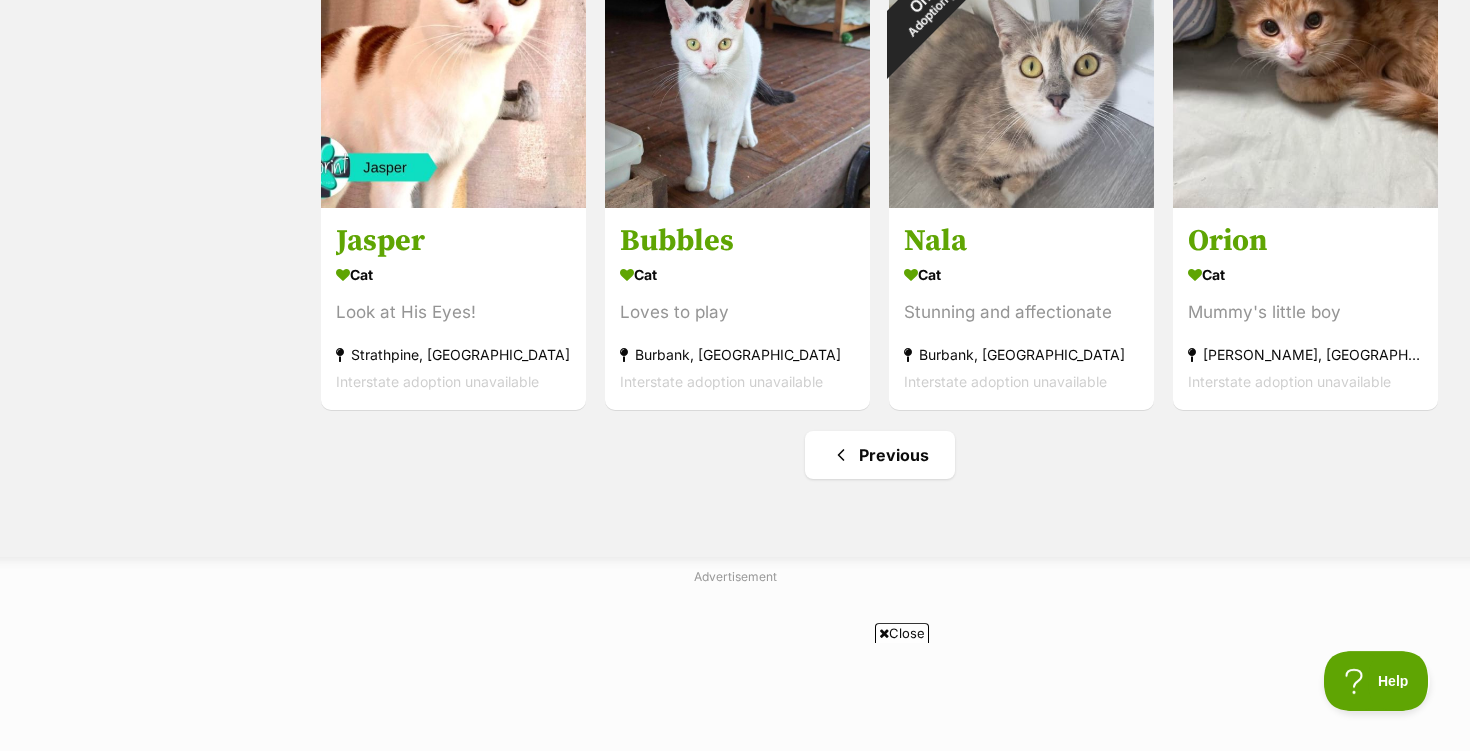 scroll, scrollTop: 1926, scrollLeft: 0, axis: vertical 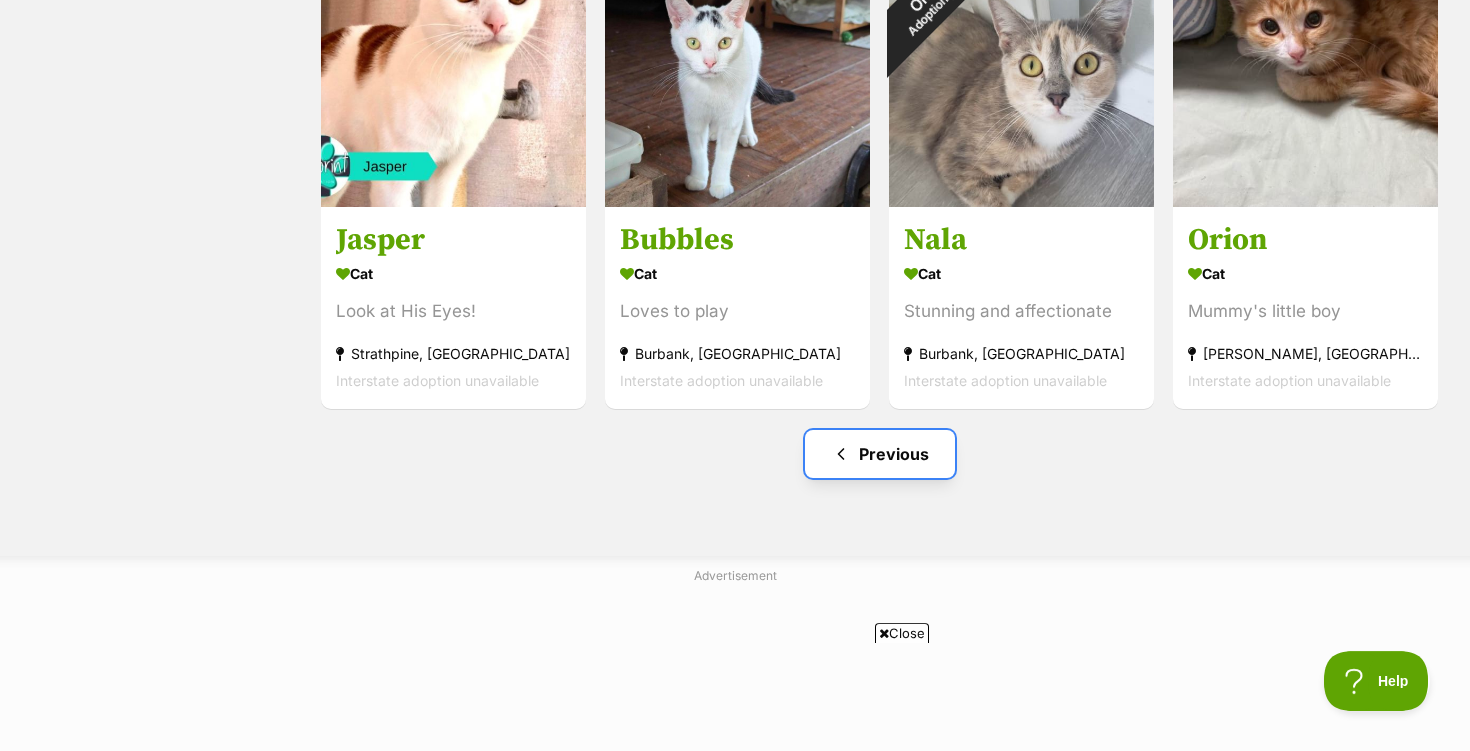 click on "Previous" at bounding box center [880, 454] 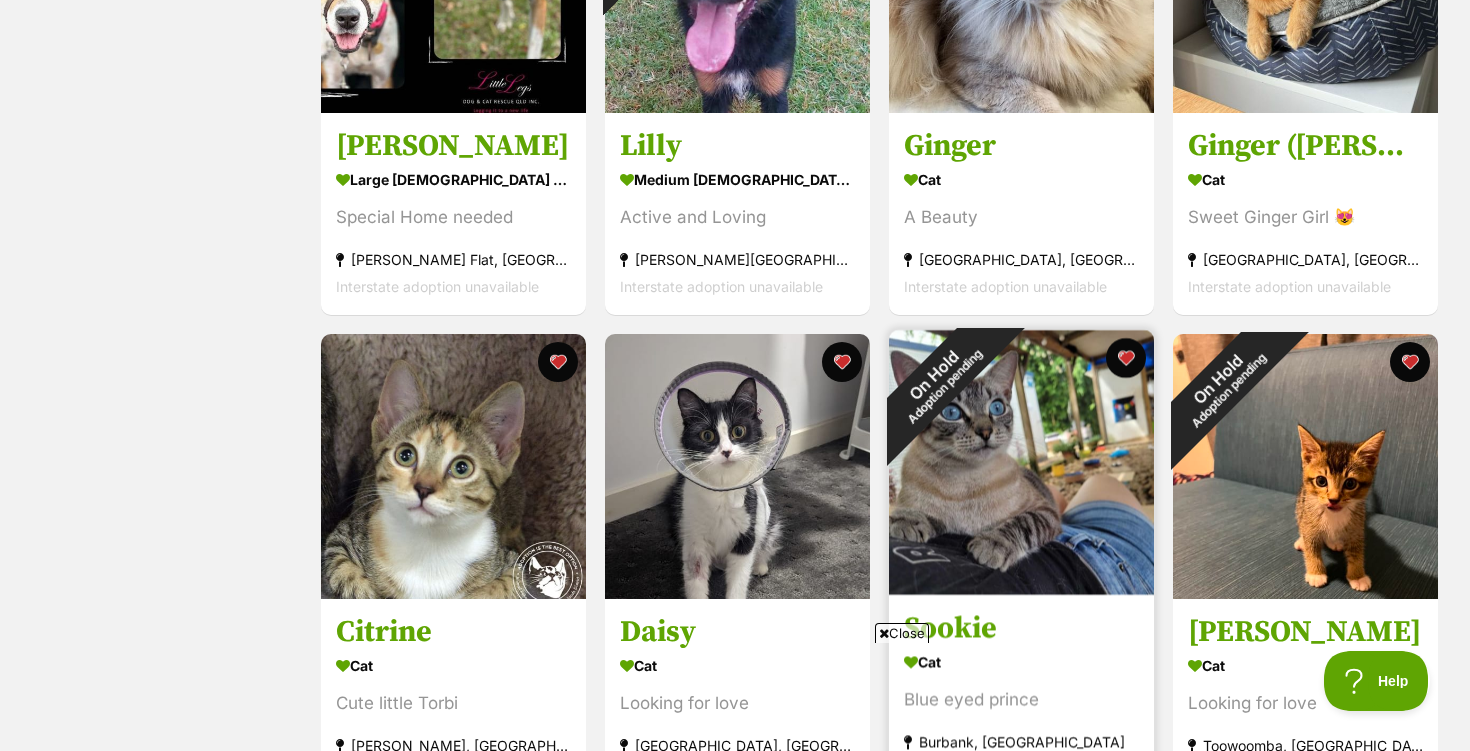 scroll, scrollTop: 1049, scrollLeft: 0, axis: vertical 